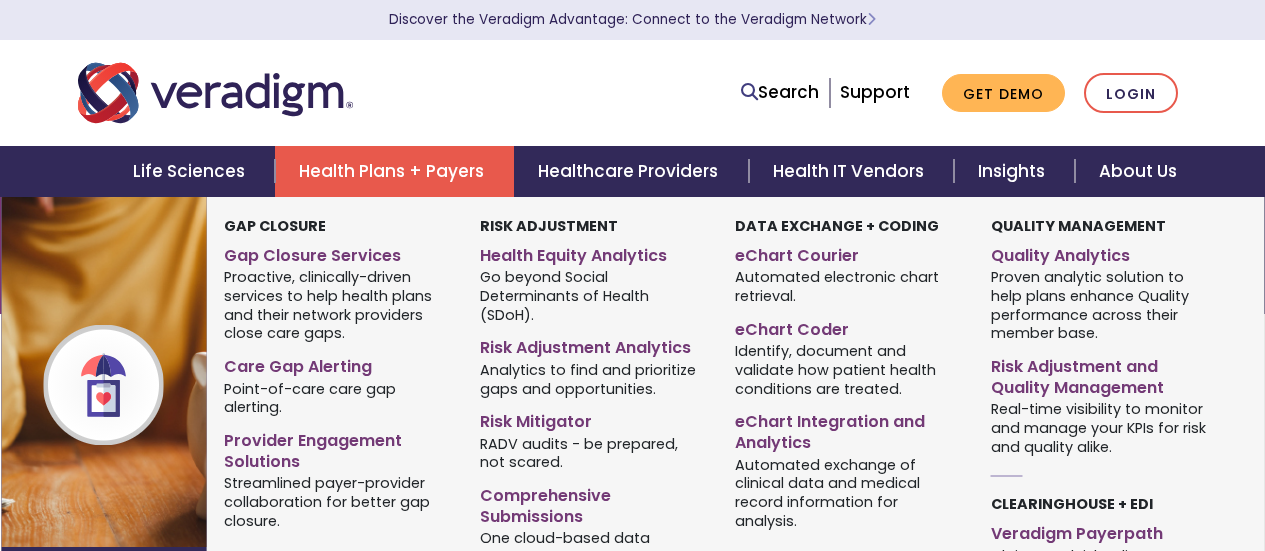 scroll, scrollTop: 0, scrollLeft: 0, axis: both 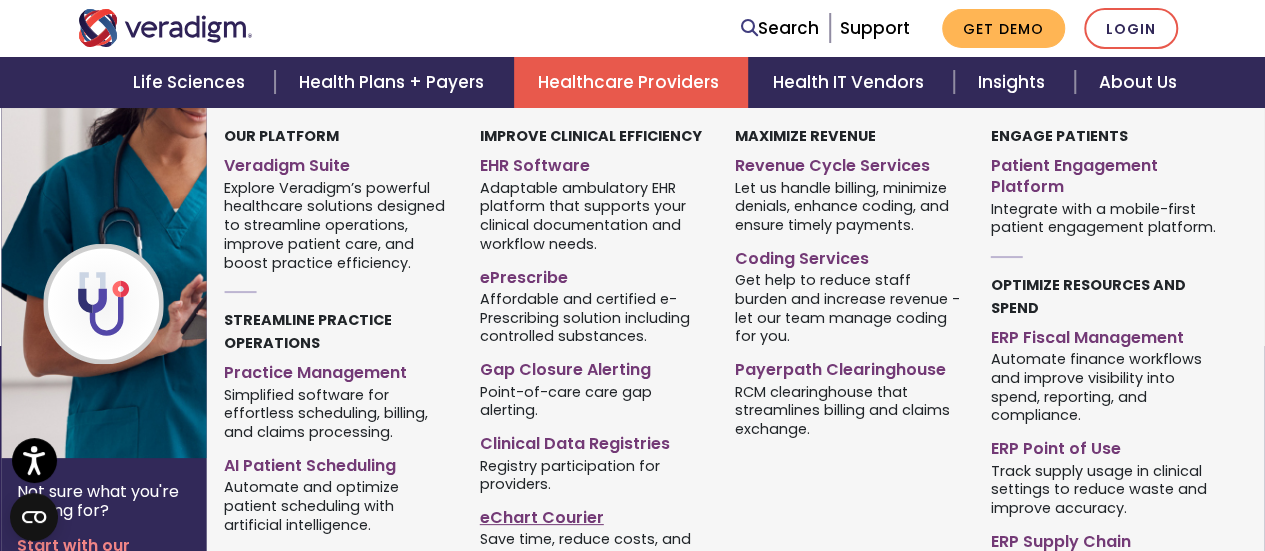 click on "eChart Courier" at bounding box center [593, 514] 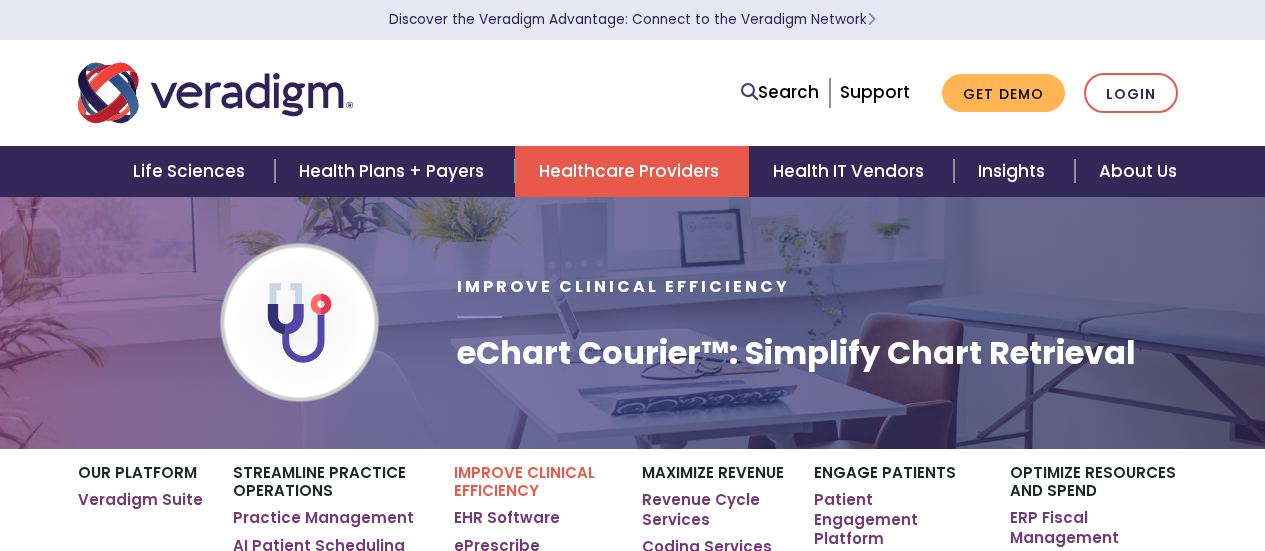 scroll, scrollTop: 0, scrollLeft: 0, axis: both 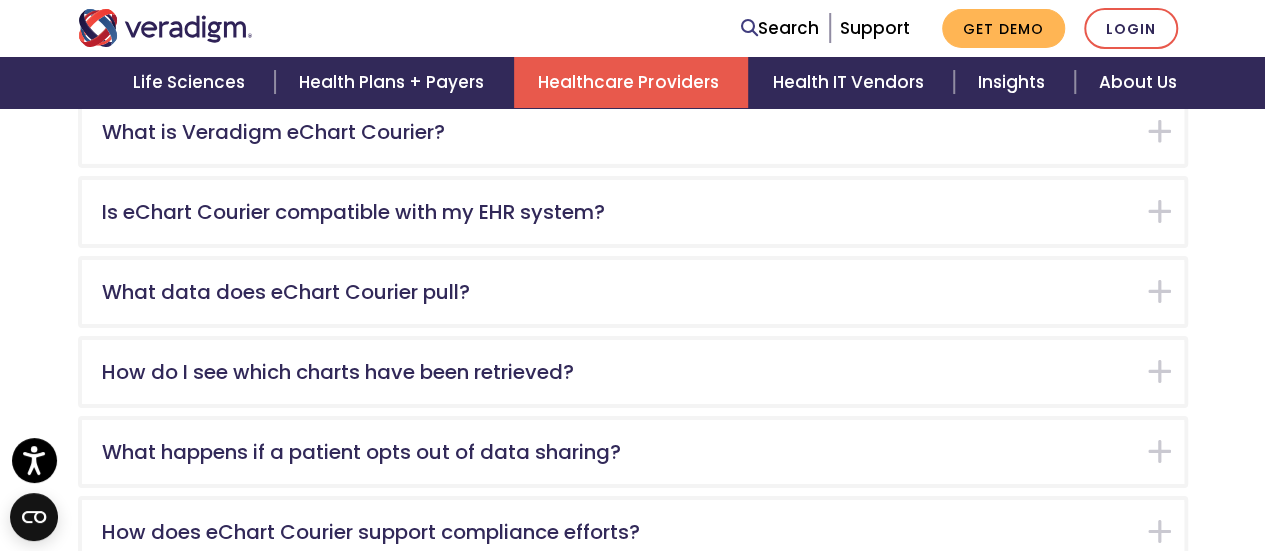 drag, startPoint x: 1273, startPoint y: 29, endPoint x: 1218, endPoint y: 369, distance: 344.4198 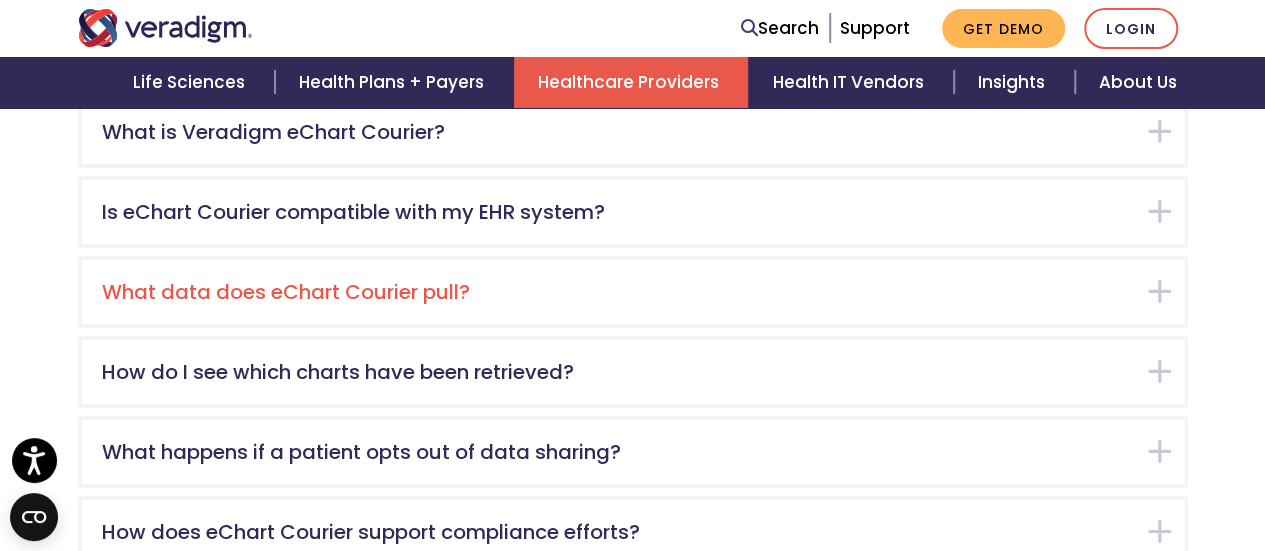 click on "What data does eChart Courier pull?" at bounding box center [633, 292] 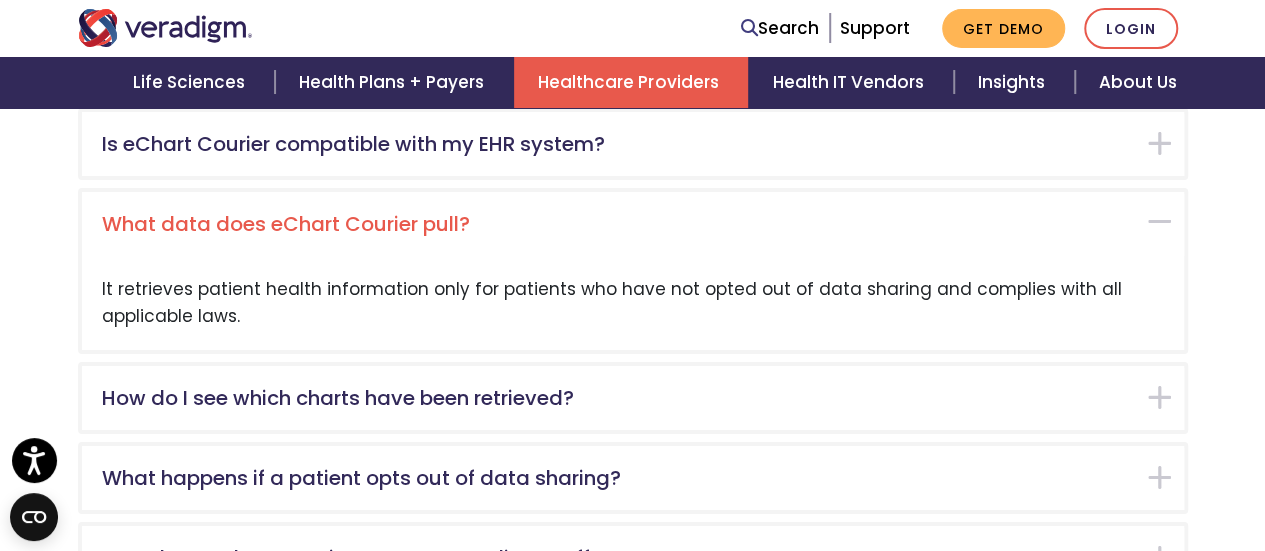 scroll, scrollTop: 3276, scrollLeft: 0, axis: vertical 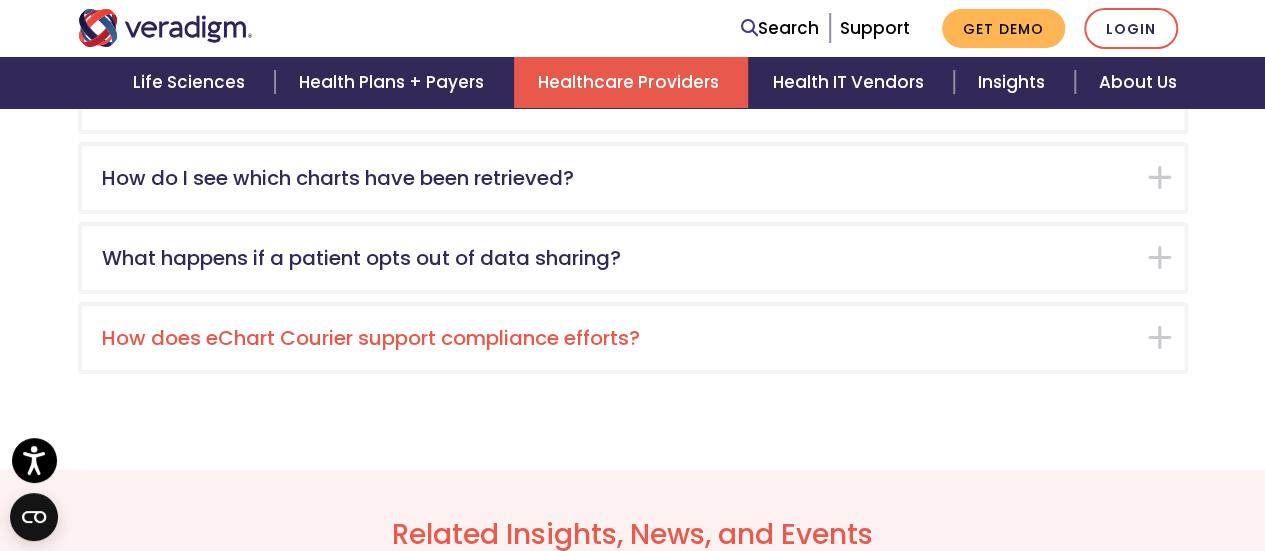 click on "How does eChart Courier support compliance efforts?" at bounding box center (633, 338) 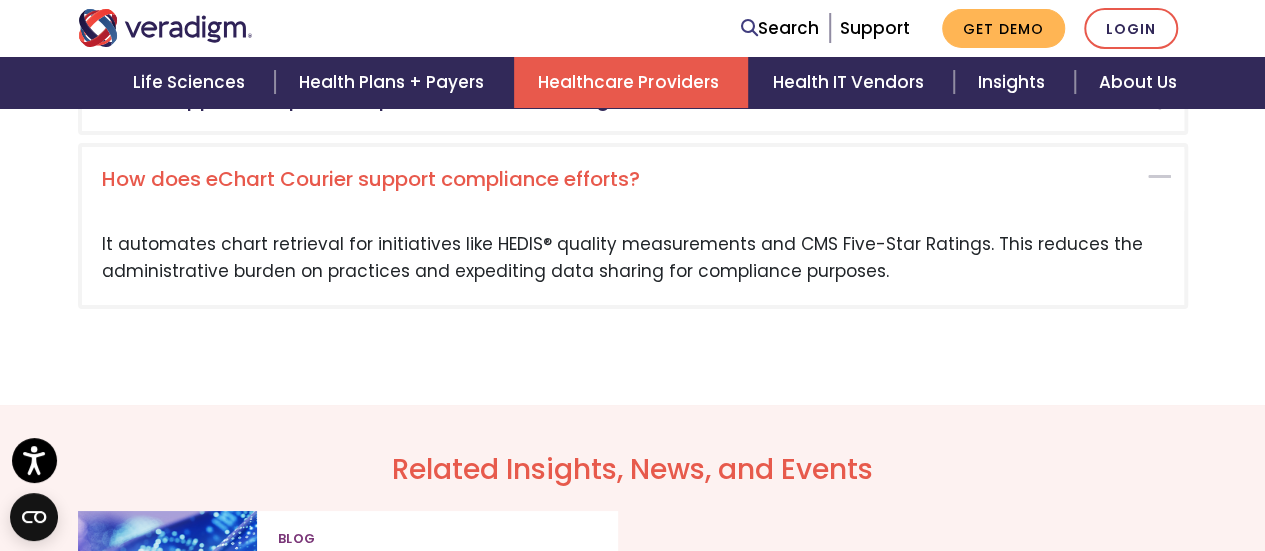 scroll, scrollTop: 3516, scrollLeft: 0, axis: vertical 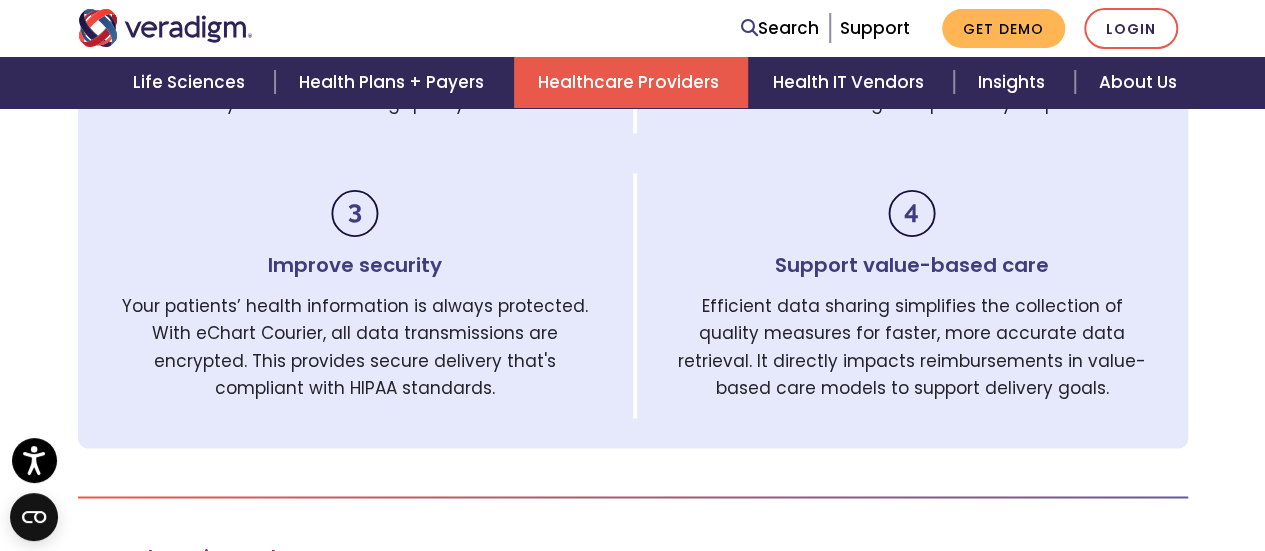 drag, startPoint x: 780, startPoint y: 245, endPoint x: 1062, endPoint y: 377, distance: 311.36475 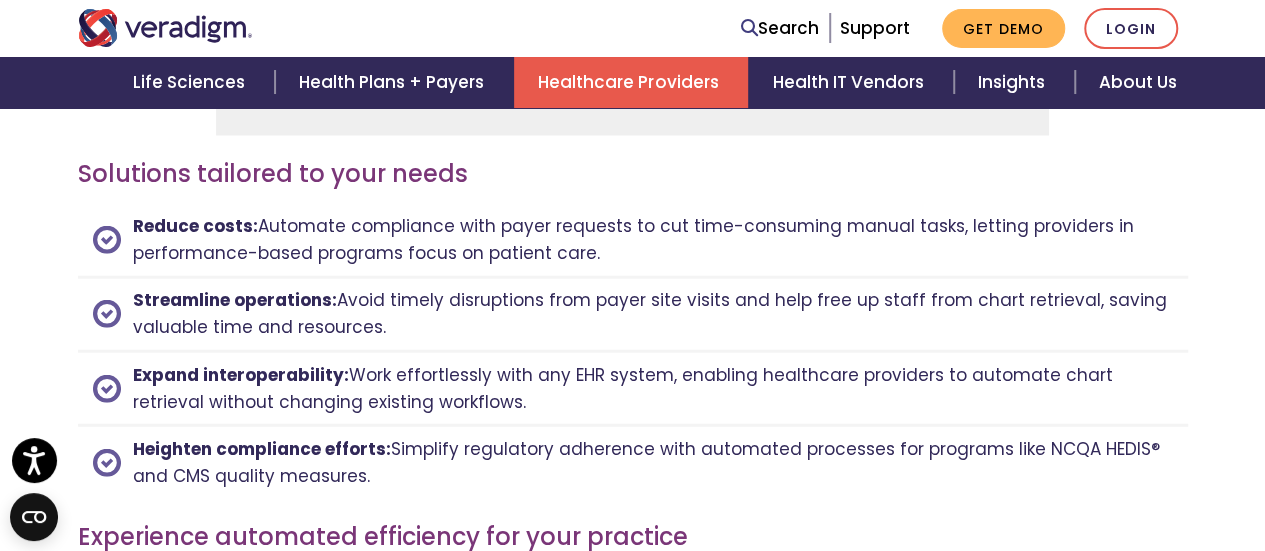 scroll, scrollTop: 2453, scrollLeft: 0, axis: vertical 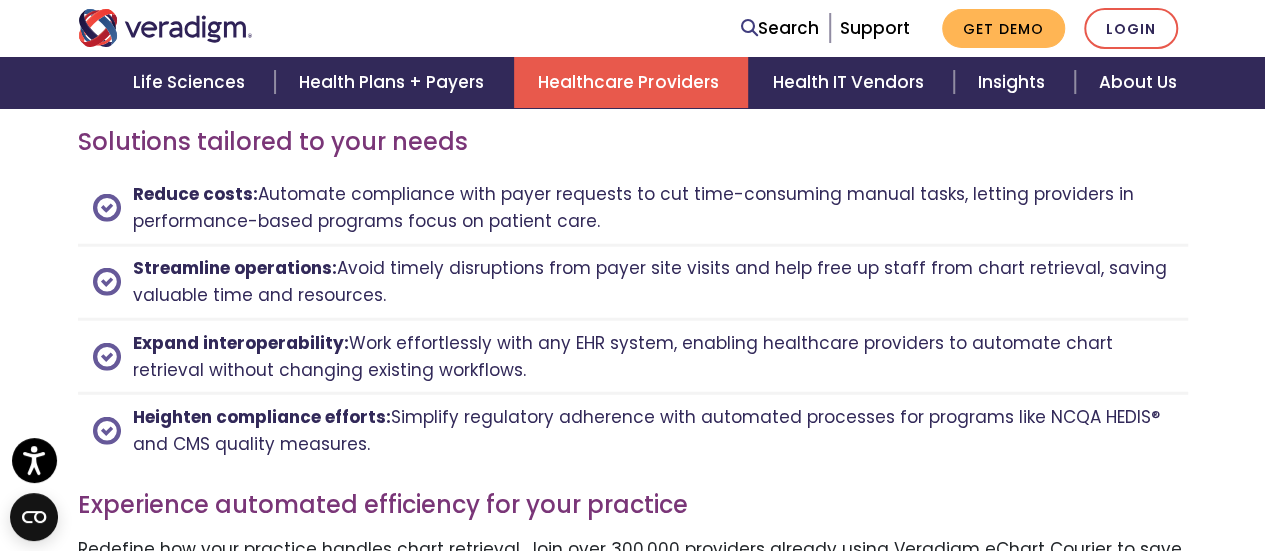 drag, startPoint x: 370, startPoint y: 431, endPoint x: 130, endPoint y: 181, distance: 346.55447 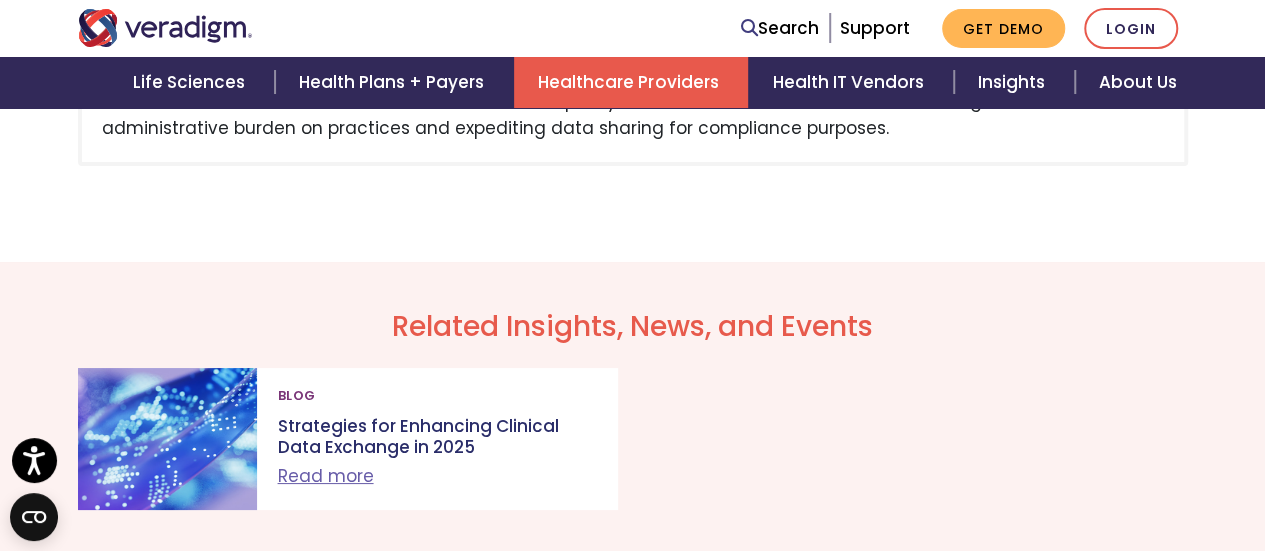 scroll, scrollTop: 3680, scrollLeft: 0, axis: vertical 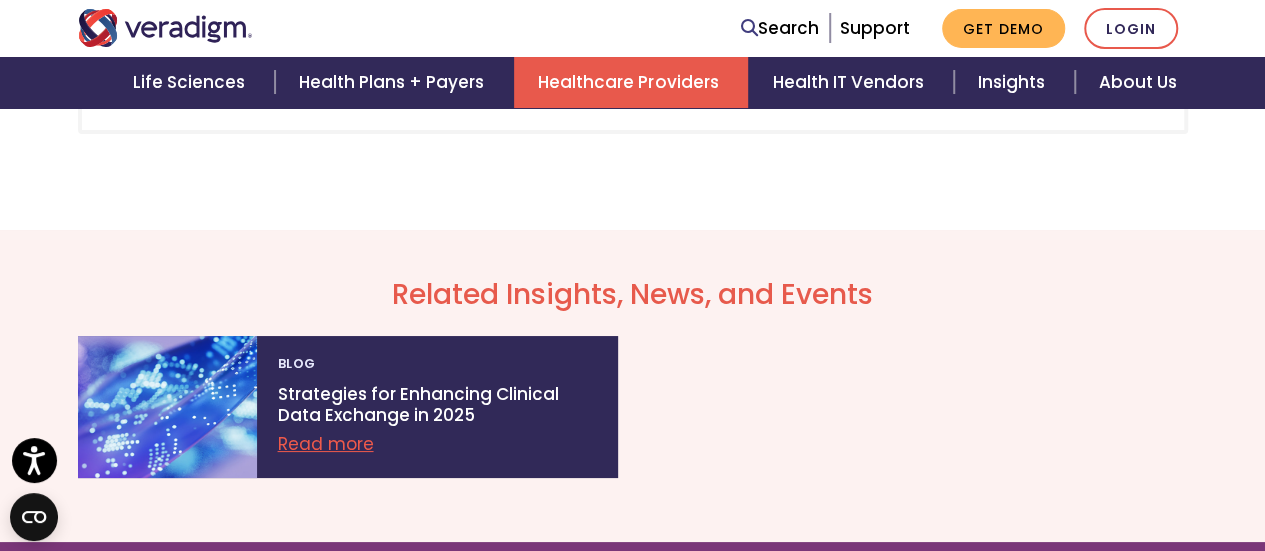 click on "Read more" at bounding box center [325, 444] 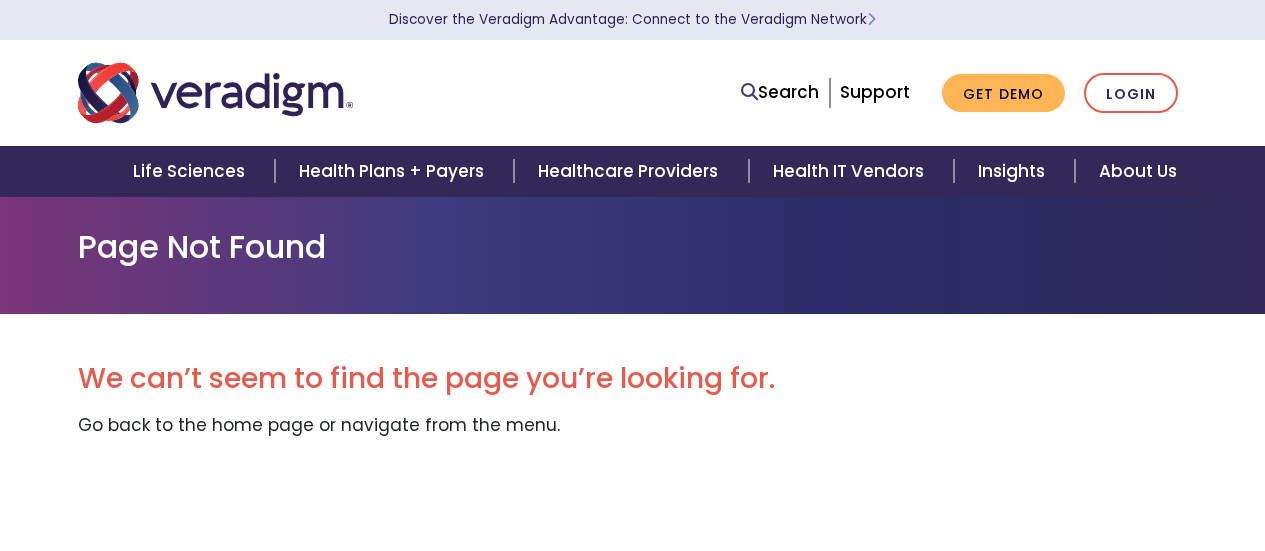 scroll, scrollTop: 0, scrollLeft: 0, axis: both 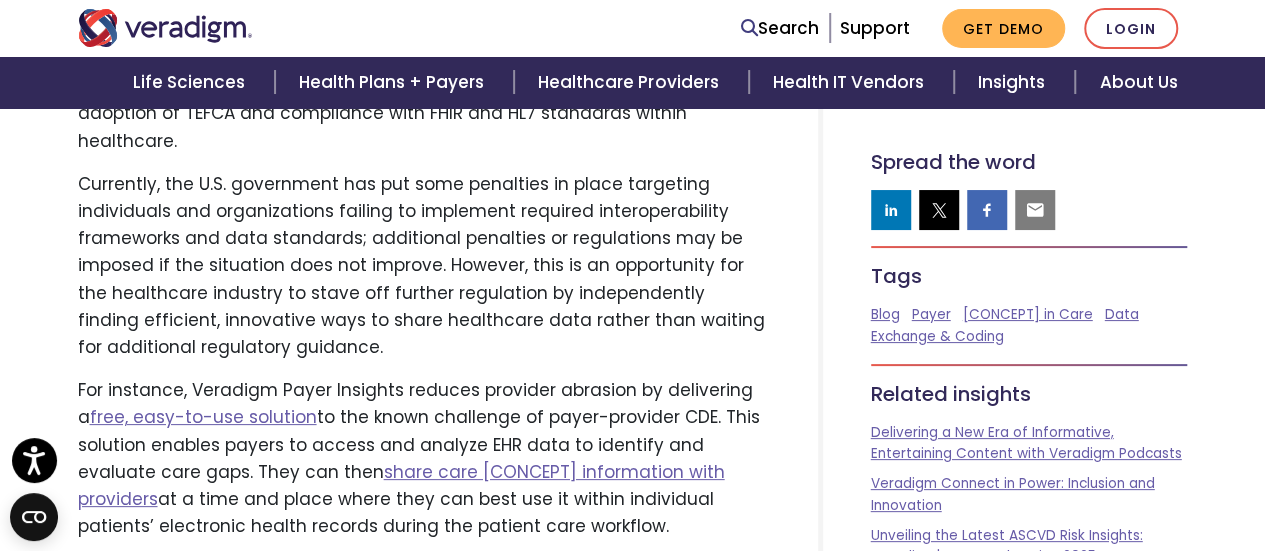 drag, startPoint x: 1269, startPoint y: 35, endPoint x: 1232, endPoint y: 477, distance: 443.54593 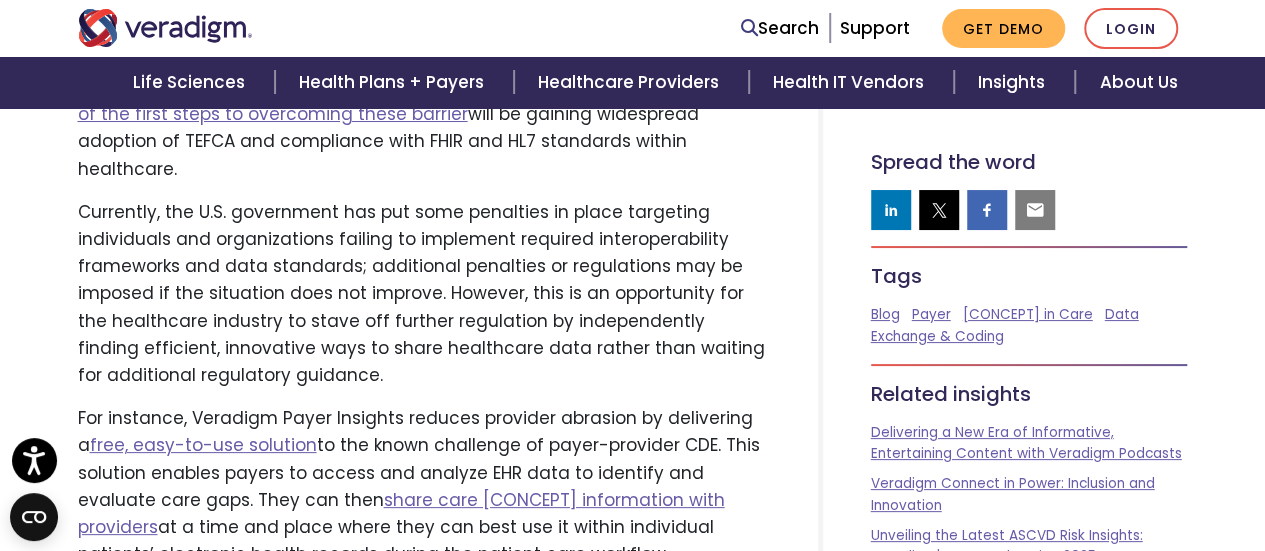 scroll, scrollTop: 7586, scrollLeft: 0, axis: vertical 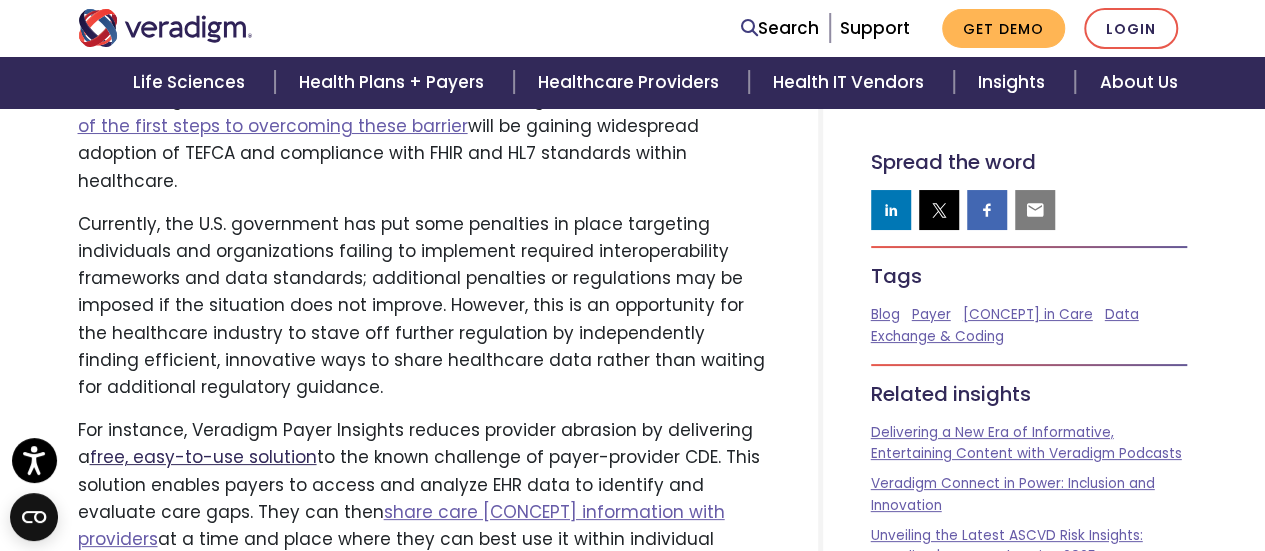 click on "free, easy-to-use solution" at bounding box center (203, 457) 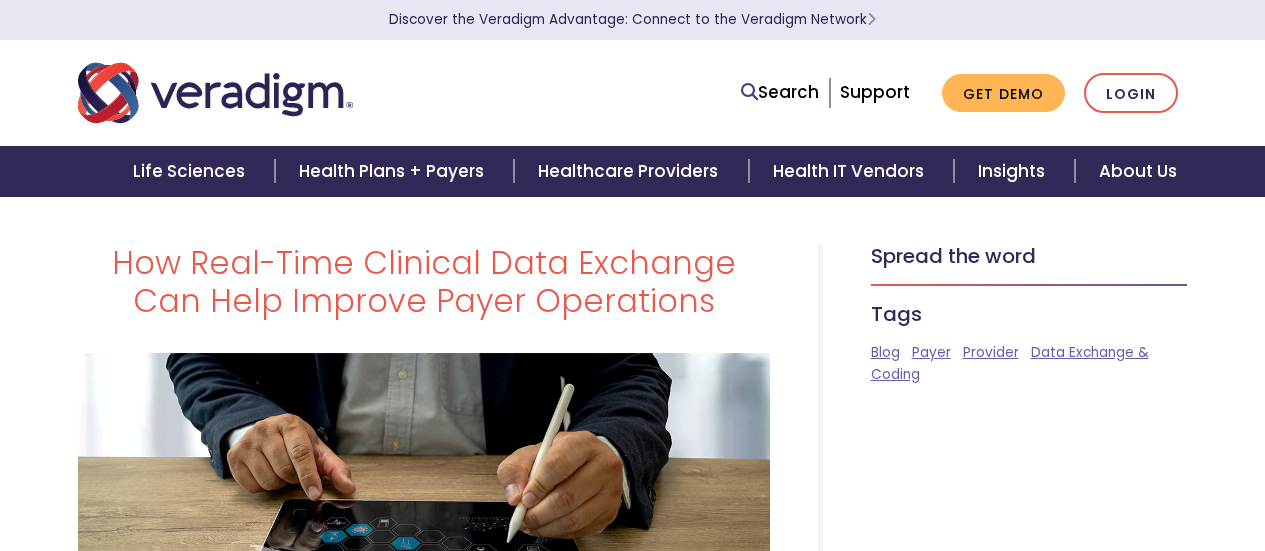 scroll, scrollTop: 0, scrollLeft: 0, axis: both 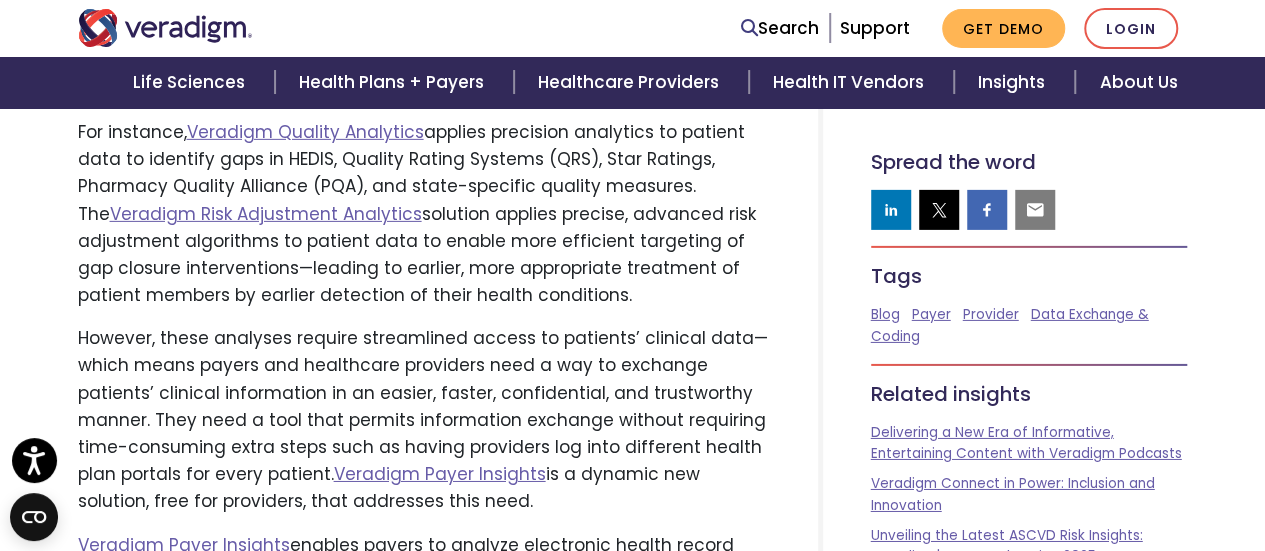 drag, startPoint x: 1274, startPoint y: 41, endPoint x: 1218, endPoint y: 373, distance: 336.68976 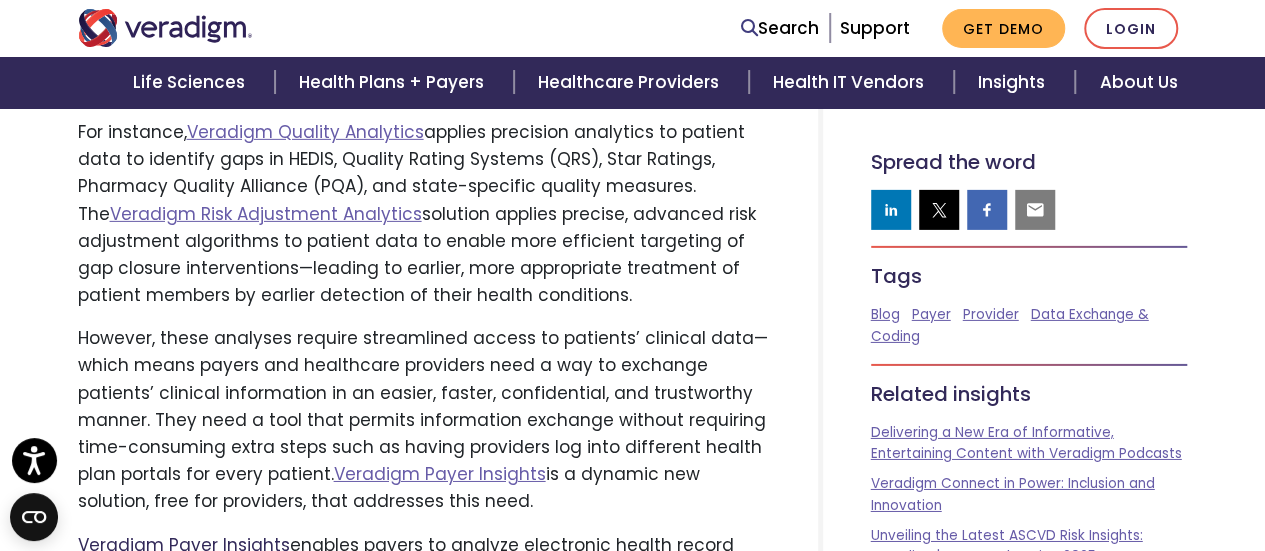 click on "Veradigm Payer Insights" at bounding box center (184, 545) 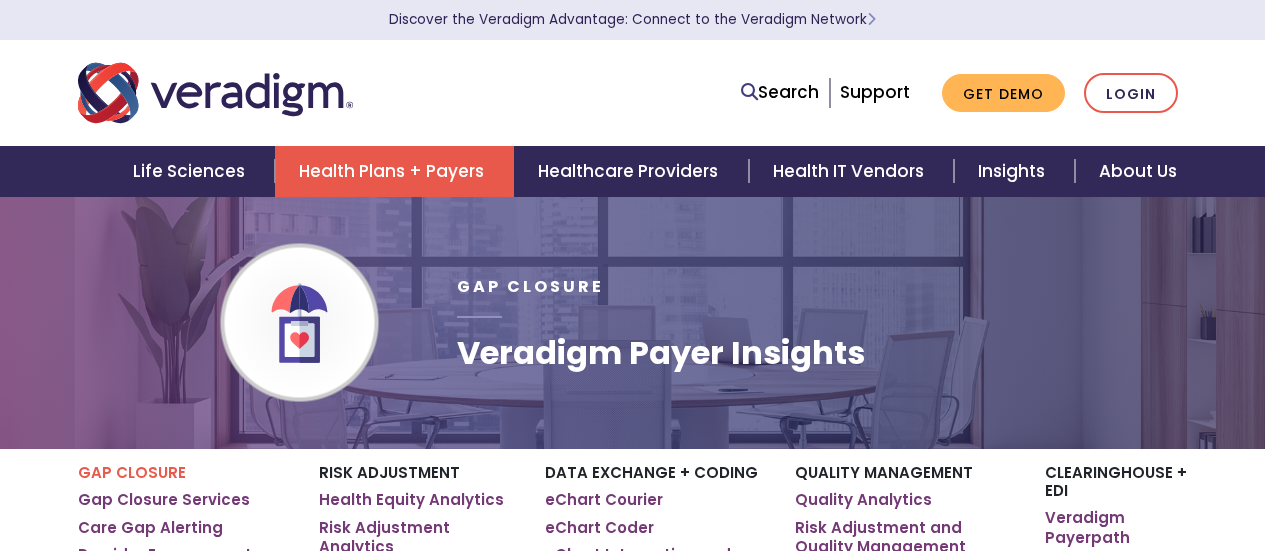 scroll, scrollTop: 0, scrollLeft: 0, axis: both 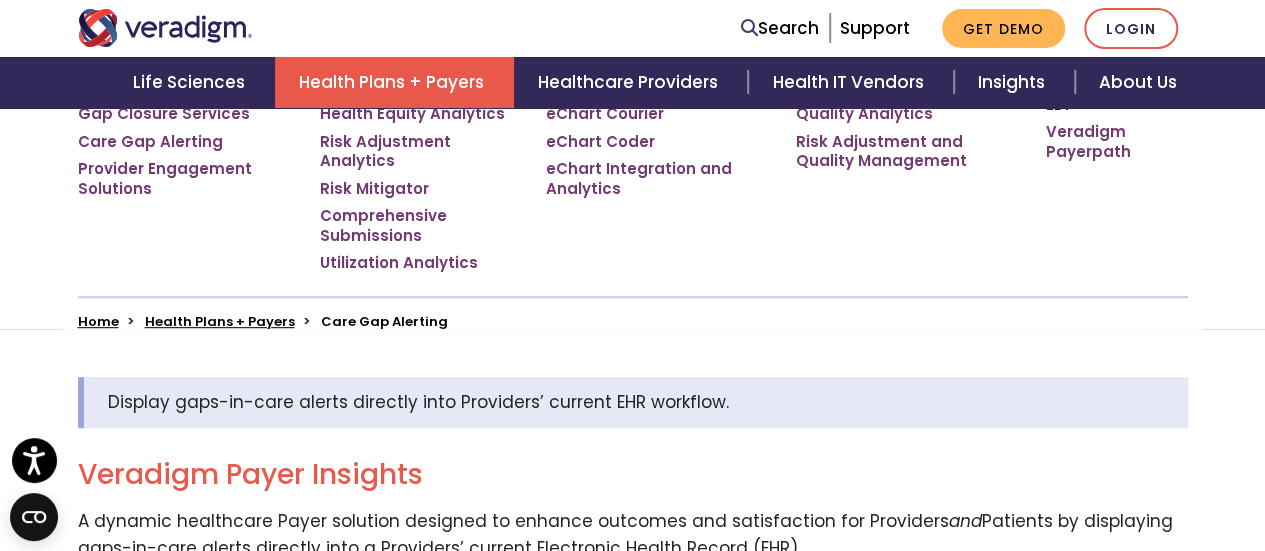 drag, startPoint x: 1272, startPoint y: 61, endPoint x: 1272, endPoint y: 107, distance: 46 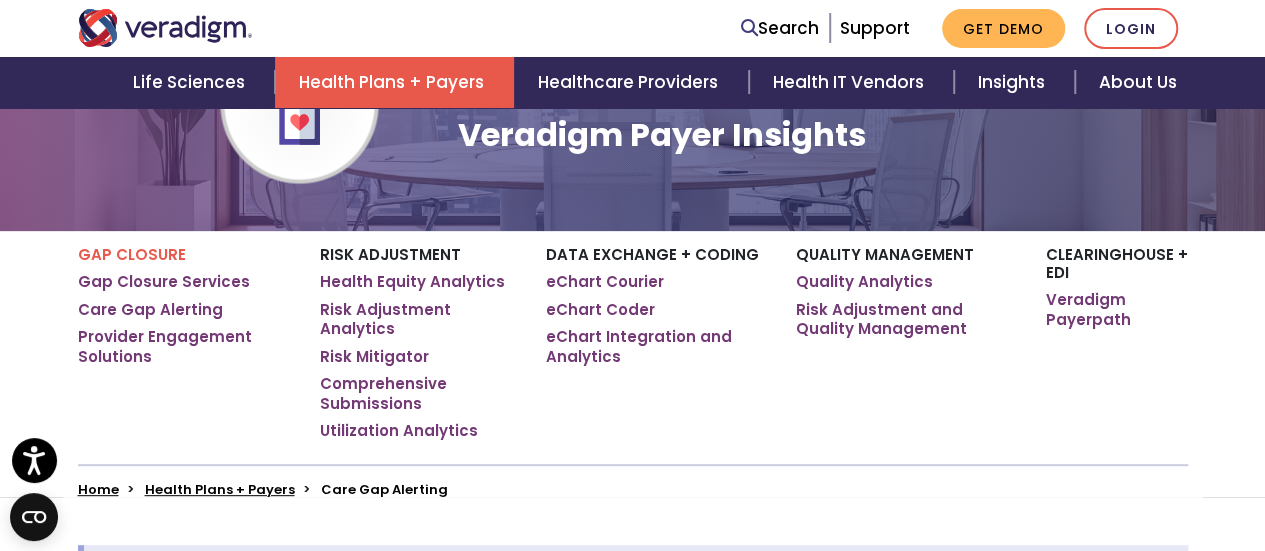 scroll, scrollTop: 205, scrollLeft: 0, axis: vertical 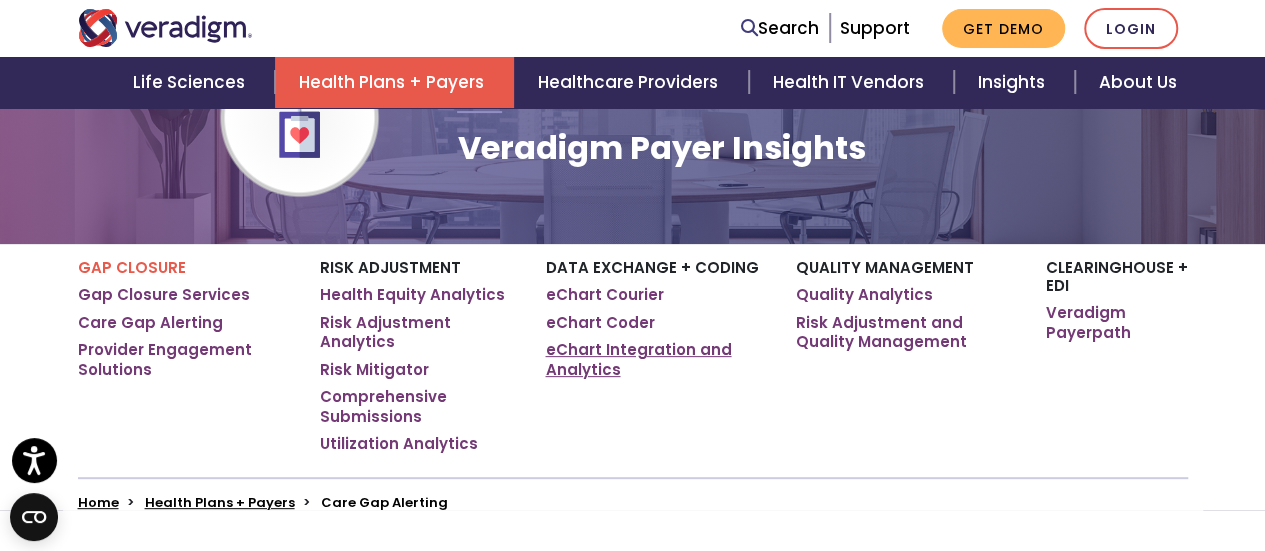 click on "eChart Integration and Analytics" at bounding box center (655, 359) 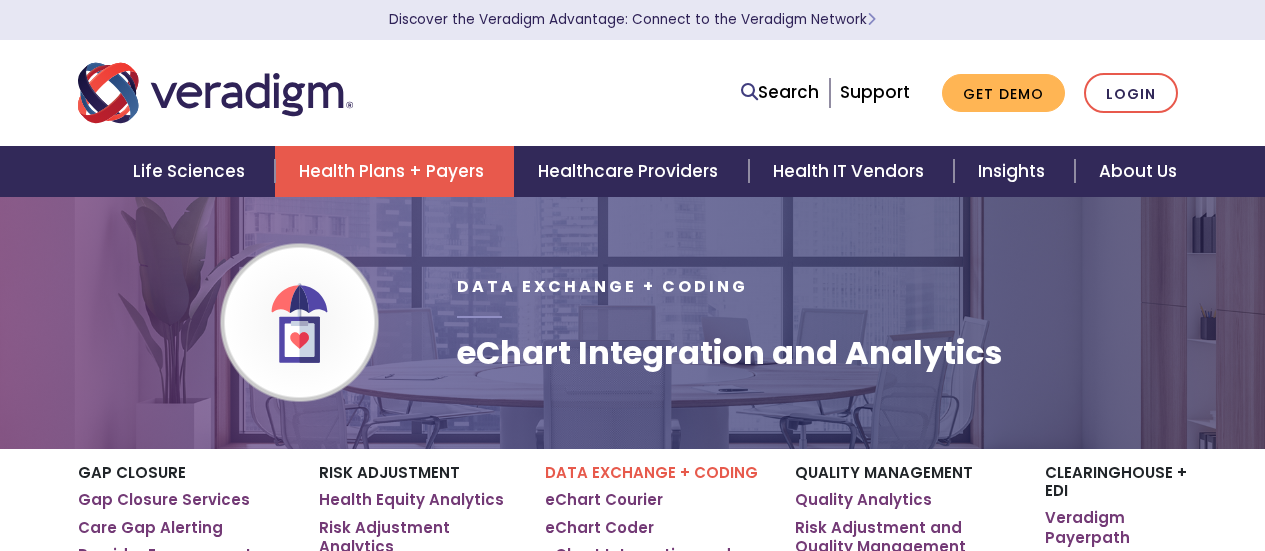 scroll, scrollTop: 0, scrollLeft: 0, axis: both 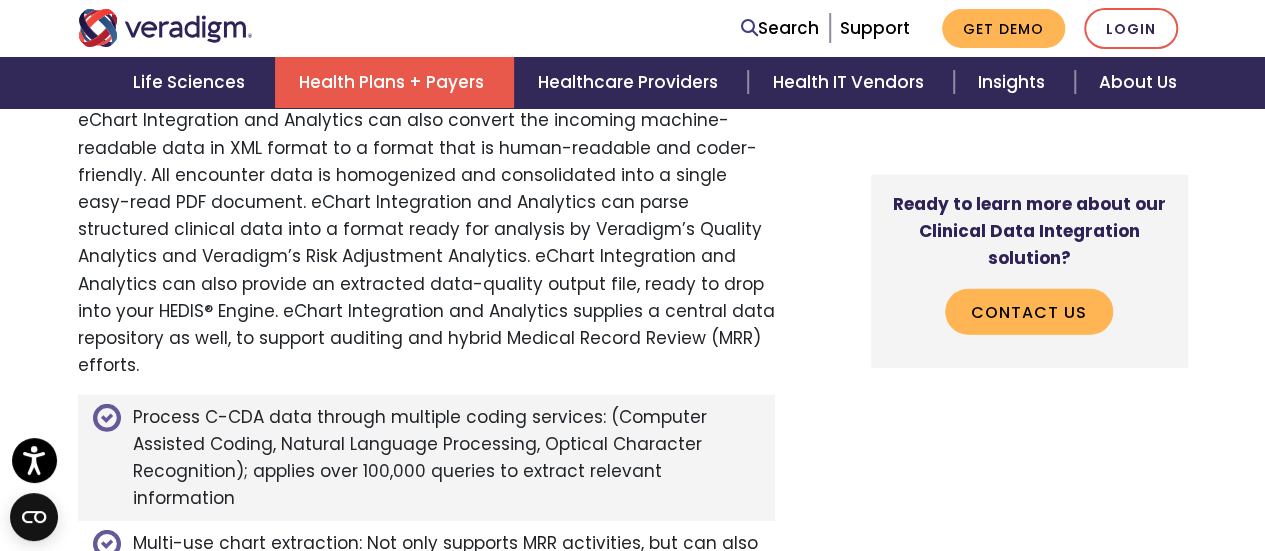 drag, startPoint x: 1272, startPoint y: 53, endPoint x: 1250, endPoint y: 309, distance: 256.94357 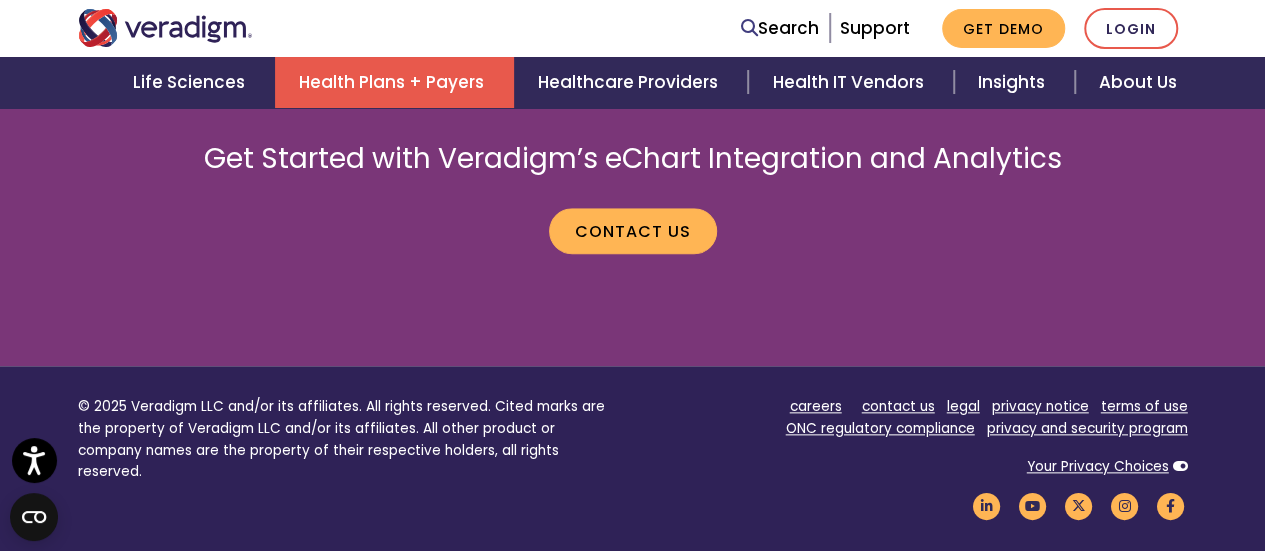 scroll, scrollTop: 4779, scrollLeft: 0, axis: vertical 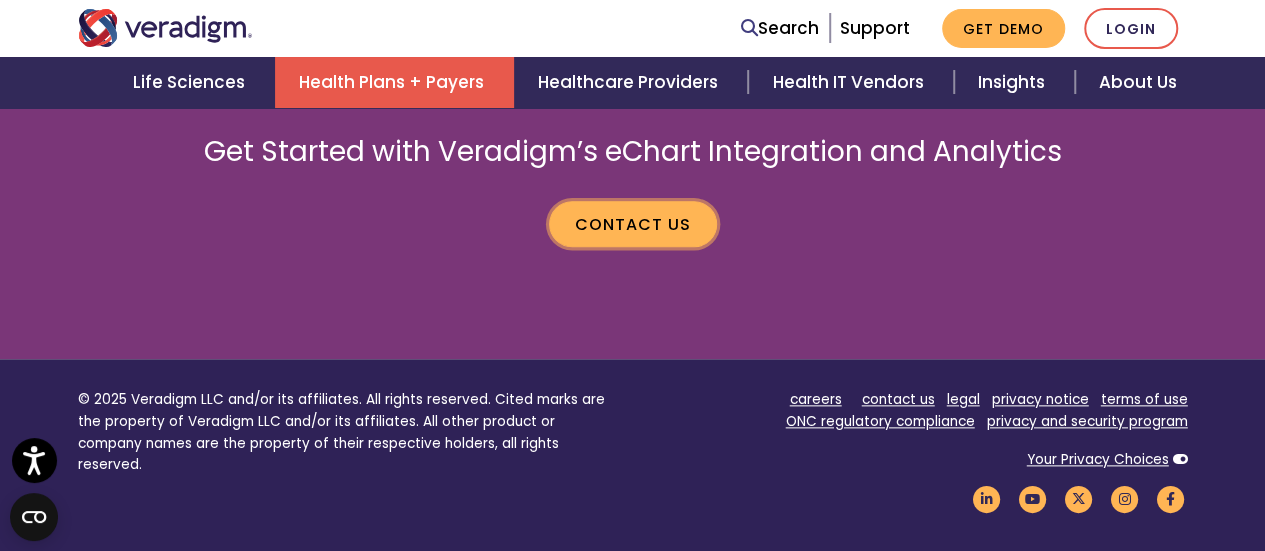 click on "Contact us" at bounding box center (633, 224) 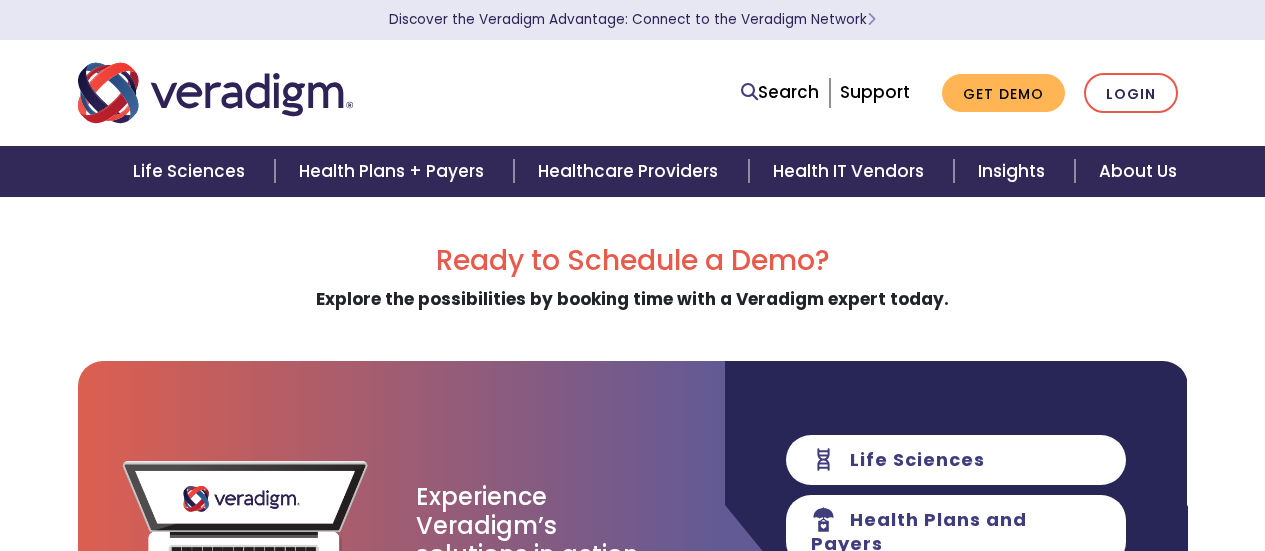 scroll, scrollTop: 0, scrollLeft: 0, axis: both 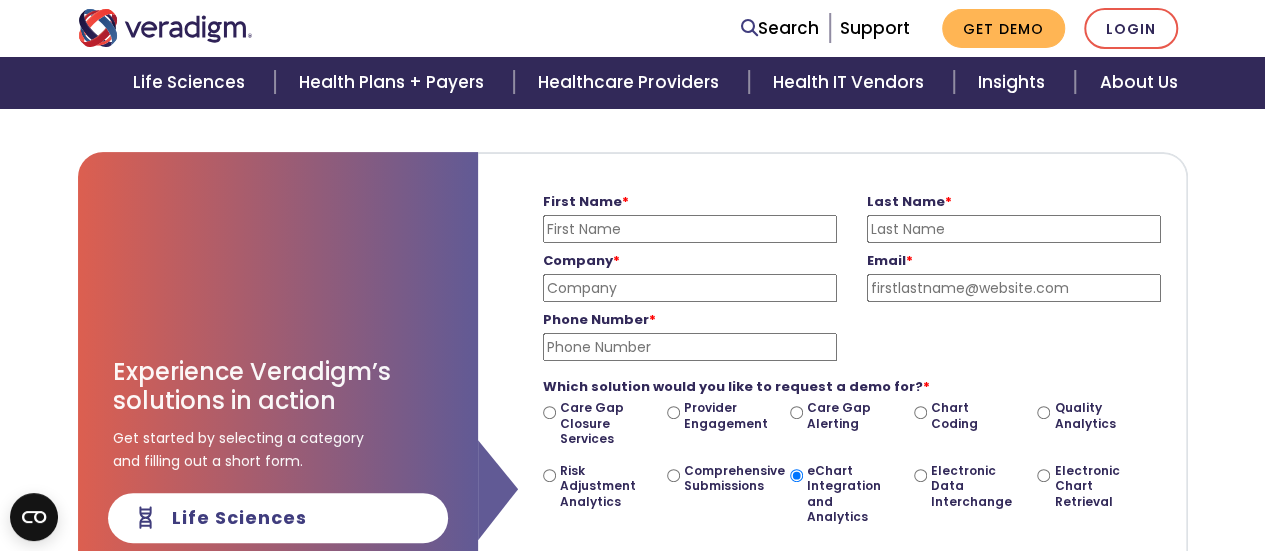 click on "Discover the Veradigm Advantage: Connect to the Veradigm Network
Search
Support
Get Demo
Login" at bounding box center [632, 66] 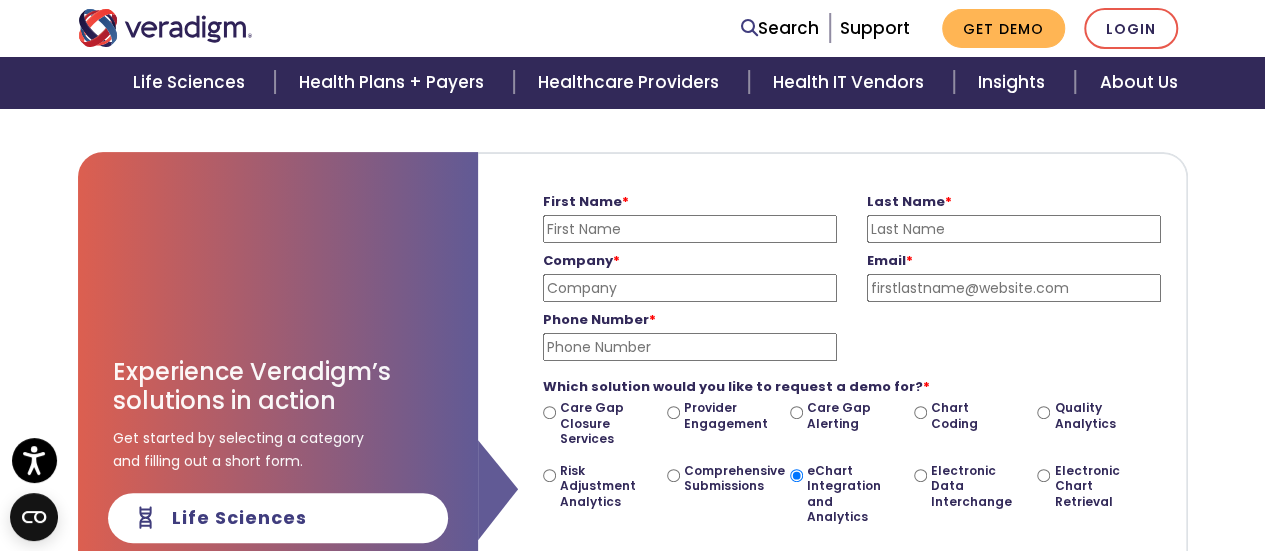 scroll, scrollTop: 0, scrollLeft: 0, axis: both 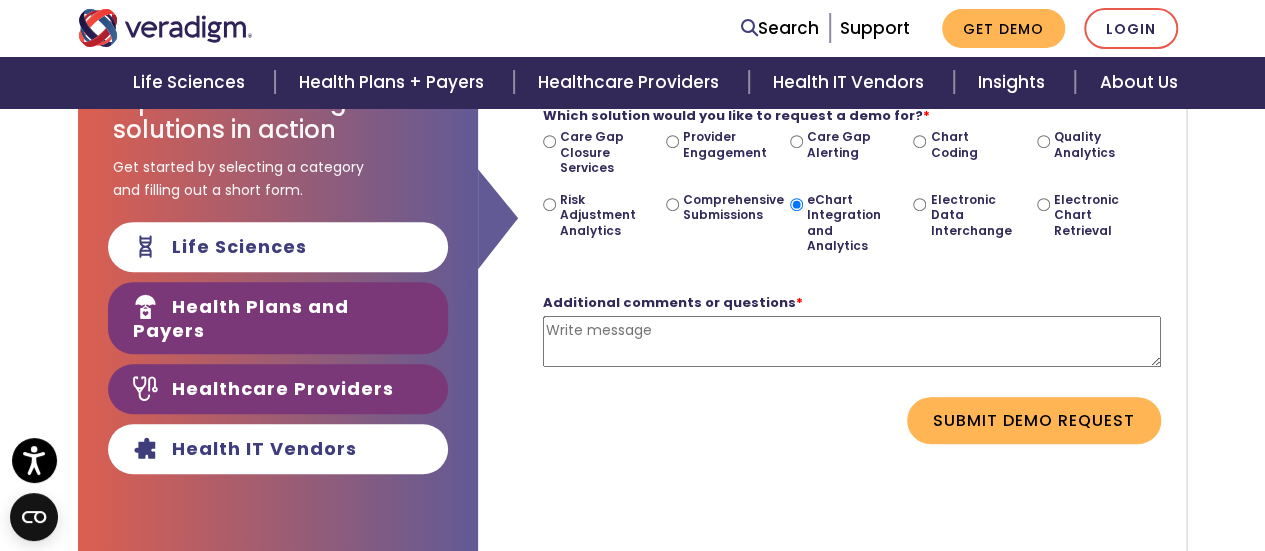 click on "Healthcare Providers" at bounding box center [278, 389] 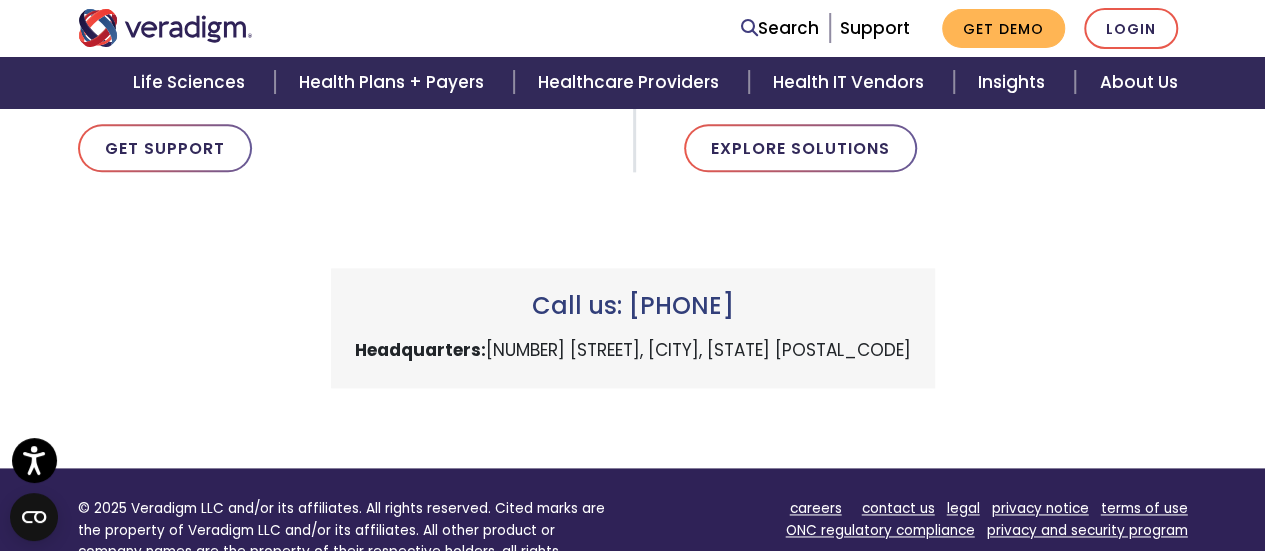 scroll, scrollTop: 1248, scrollLeft: 0, axis: vertical 